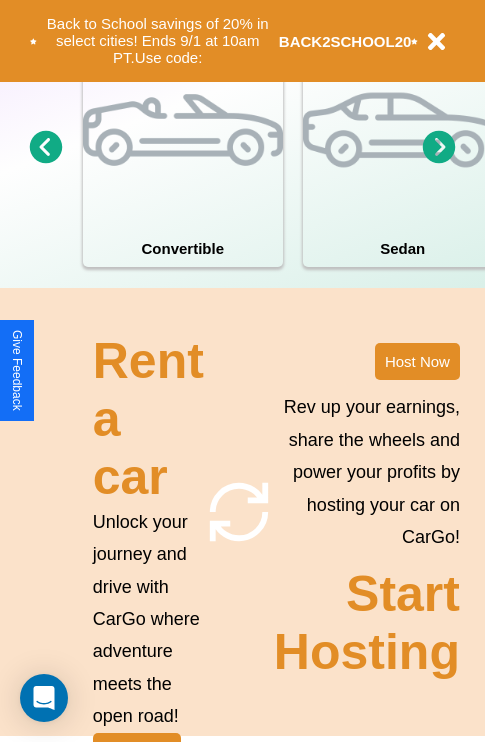 scroll, scrollTop: 1558, scrollLeft: 0, axis: vertical 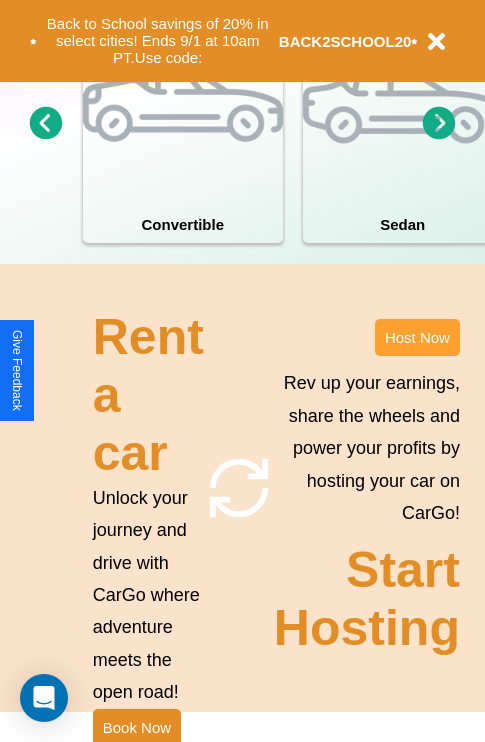 click on "Host Now" at bounding box center [417, 337] 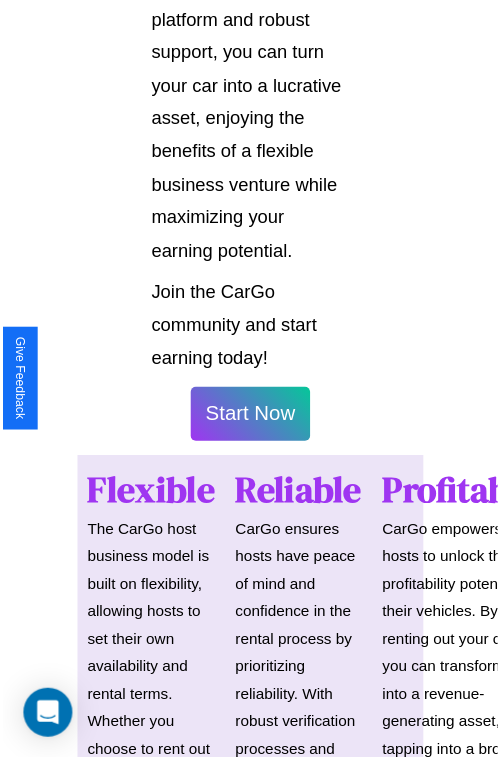 scroll, scrollTop: 1417, scrollLeft: 0, axis: vertical 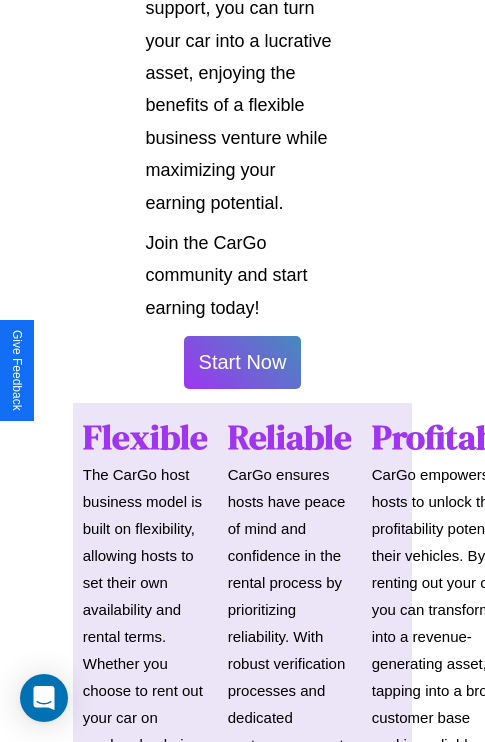 click on "Start Now" at bounding box center (243, 362) 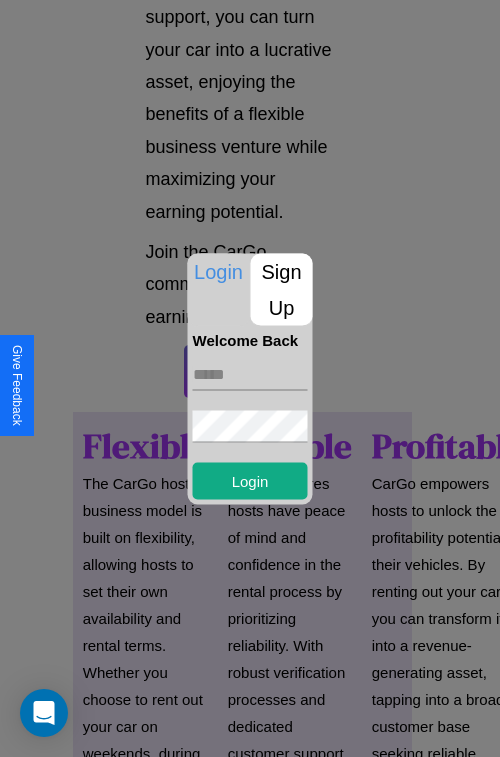 click at bounding box center (250, 374) 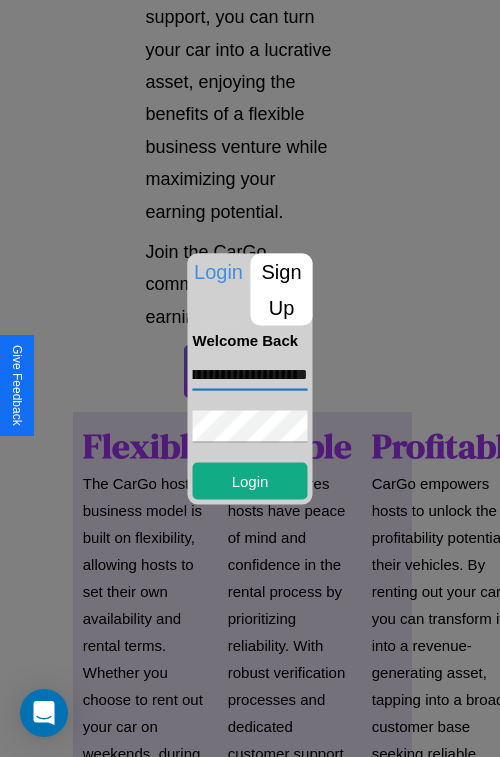 scroll, scrollTop: 0, scrollLeft: 95, axis: horizontal 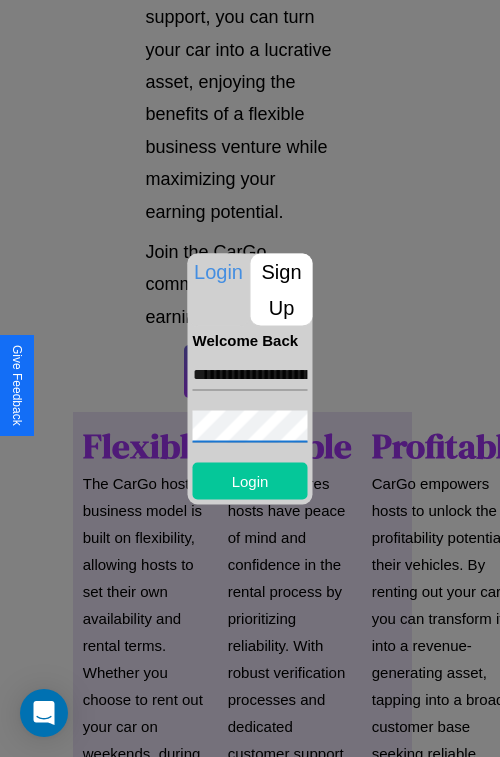 click on "Login" at bounding box center (250, 480) 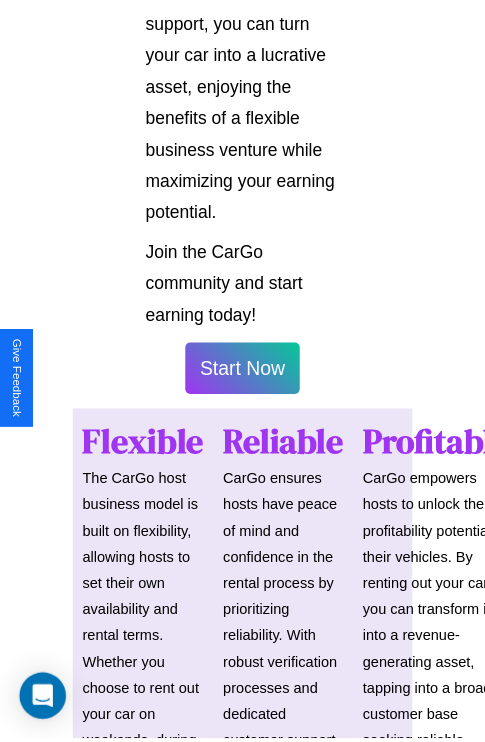 scroll, scrollTop: 1419, scrollLeft: 0, axis: vertical 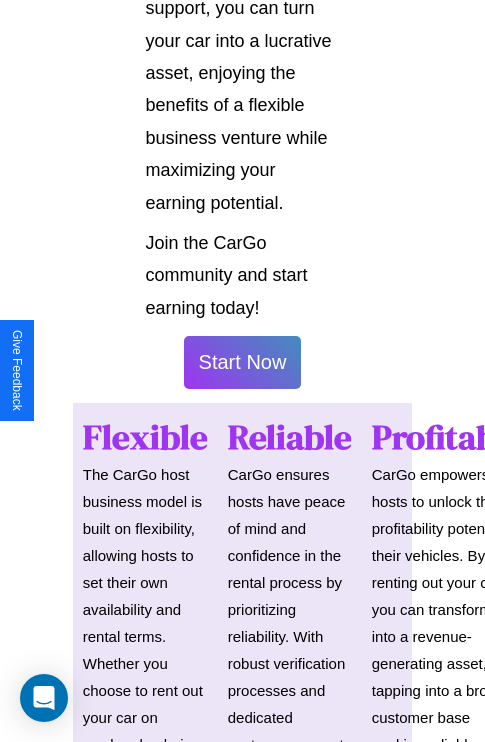 click on "Start Now" at bounding box center [243, 362] 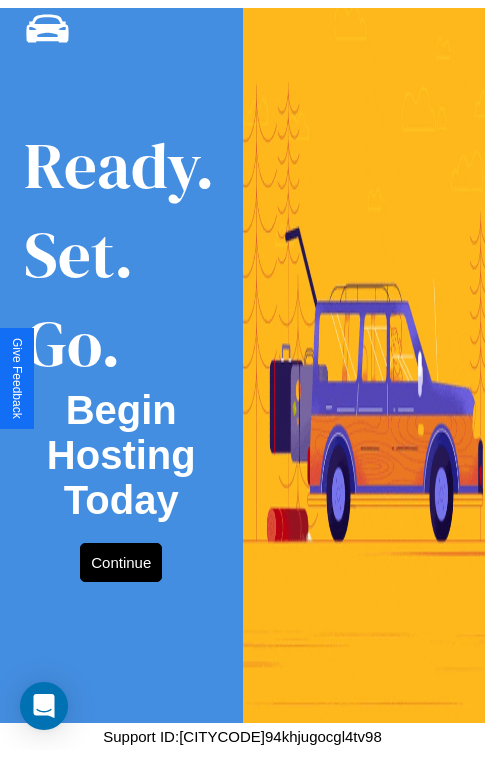 scroll, scrollTop: 0, scrollLeft: 0, axis: both 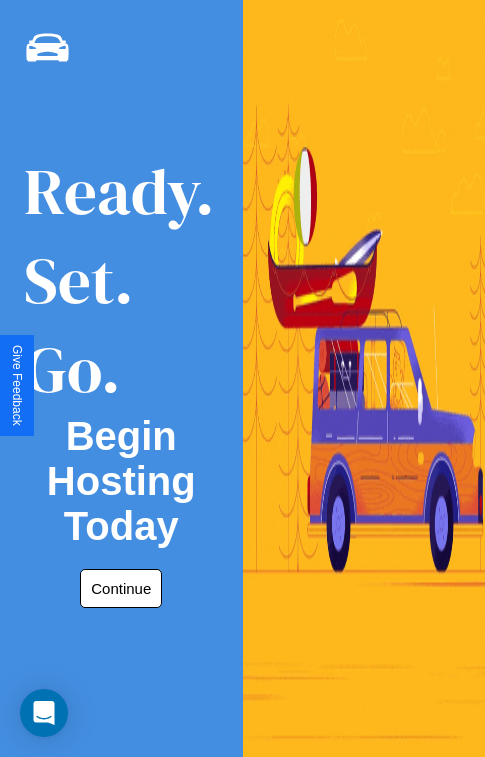 click on "Continue" at bounding box center [121, 588] 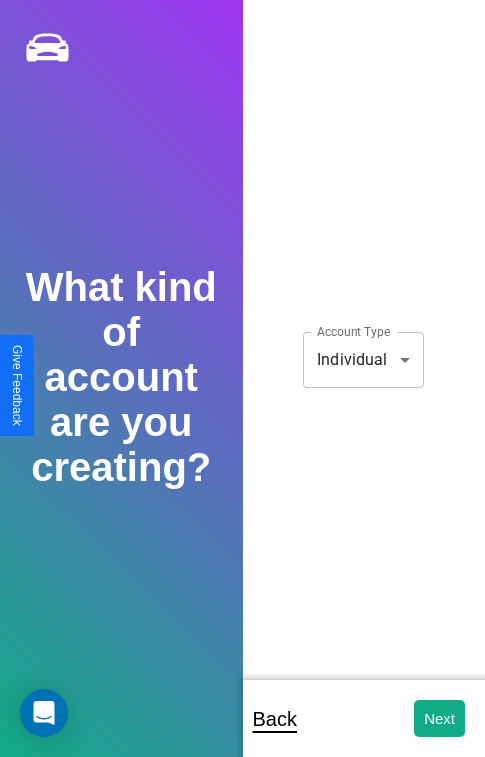 click on "**********" at bounding box center (242, 392) 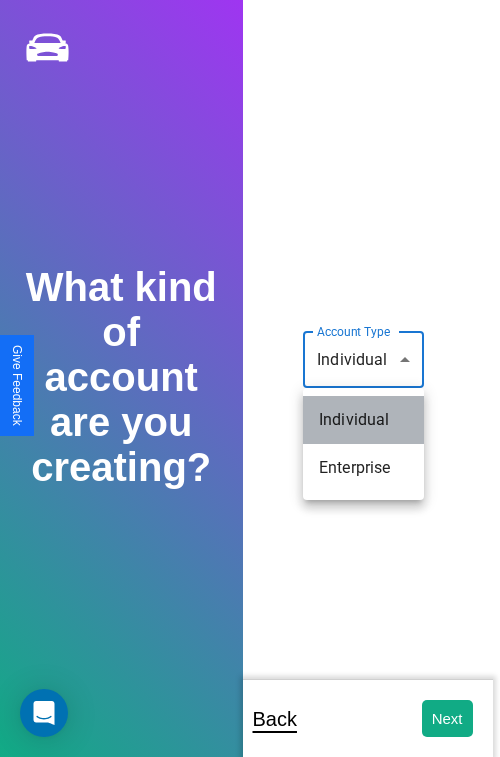 click on "Individual" at bounding box center [363, 420] 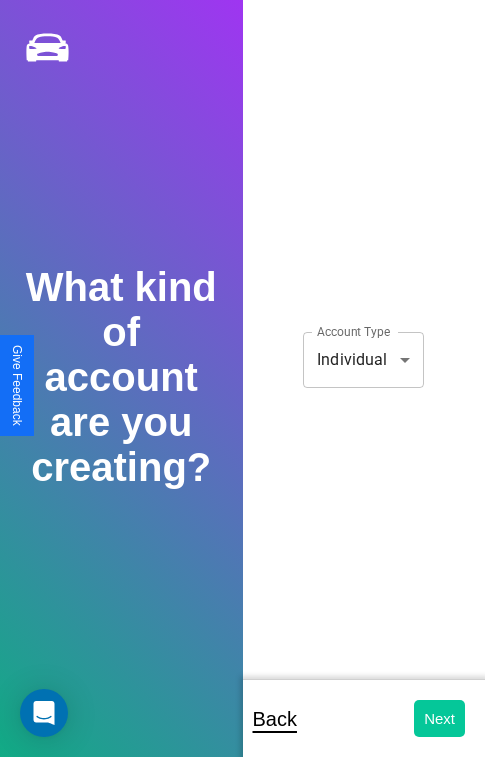 click on "Next" at bounding box center (439, 718) 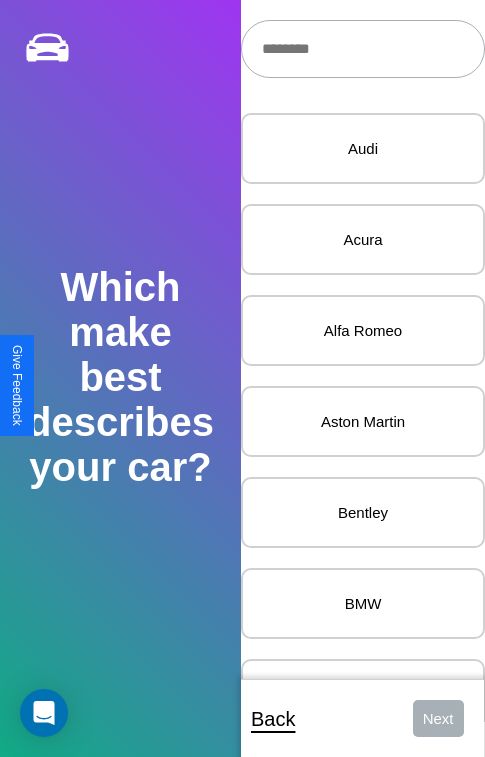 scroll, scrollTop: 27, scrollLeft: 0, axis: vertical 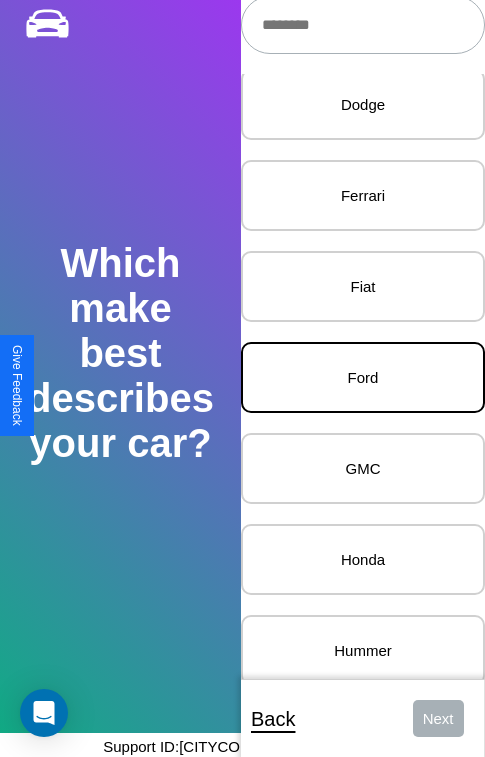 click on "Ford" at bounding box center [363, 377] 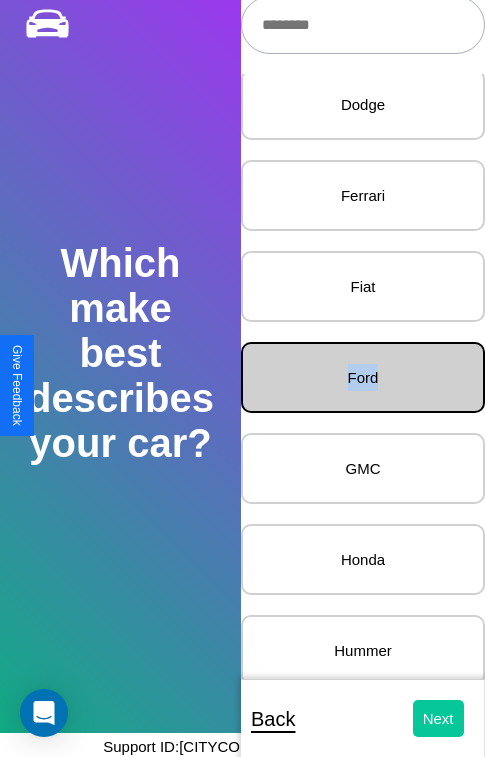 click on "Next" at bounding box center (438, 718) 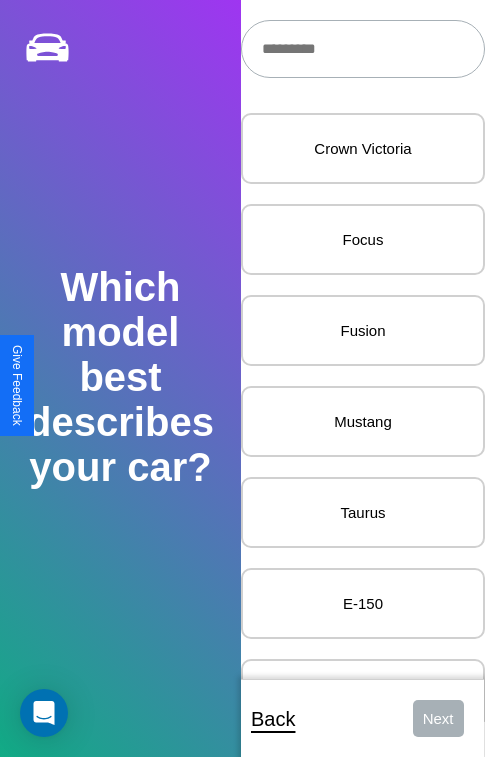 scroll, scrollTop: 27, scrollLeft: 0, axis: vertical 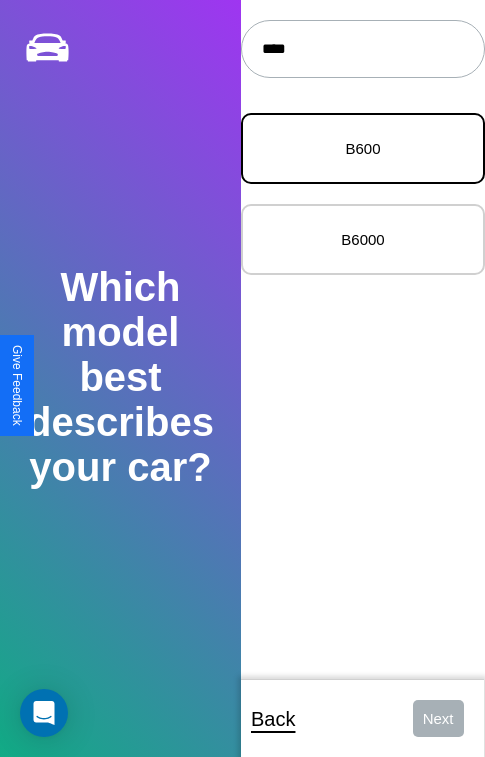 type on "****" 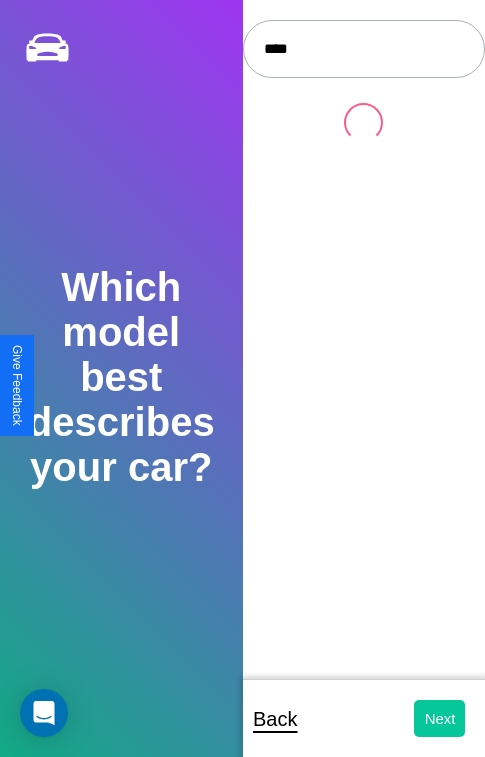 click on "Next" at bounding box center [439, 718] 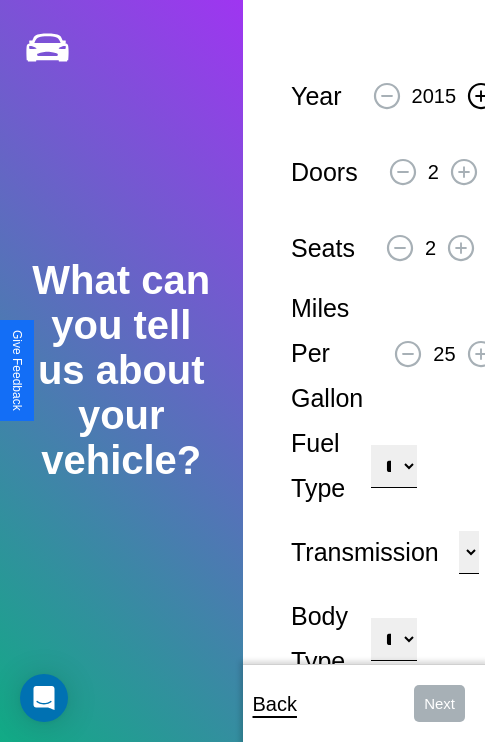 click 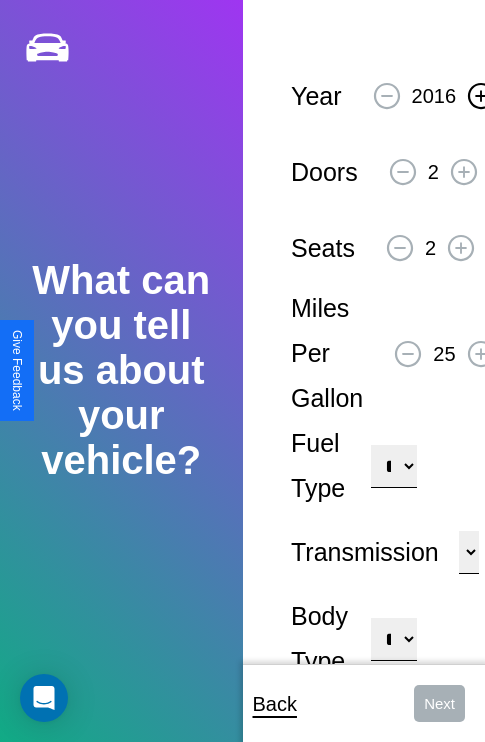 click 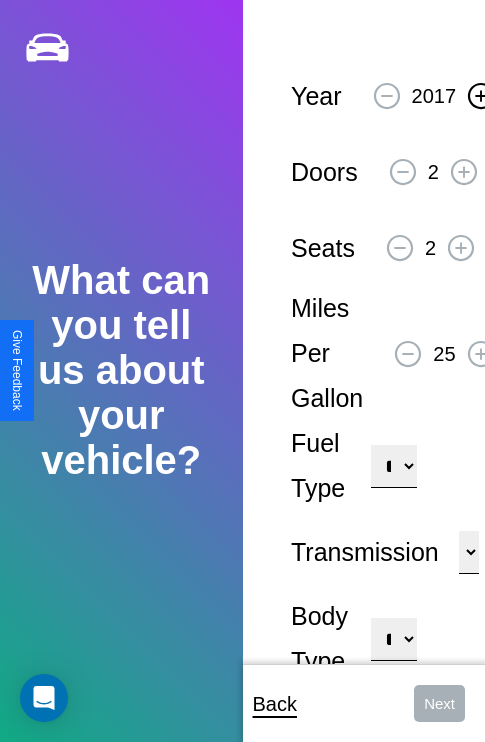 click 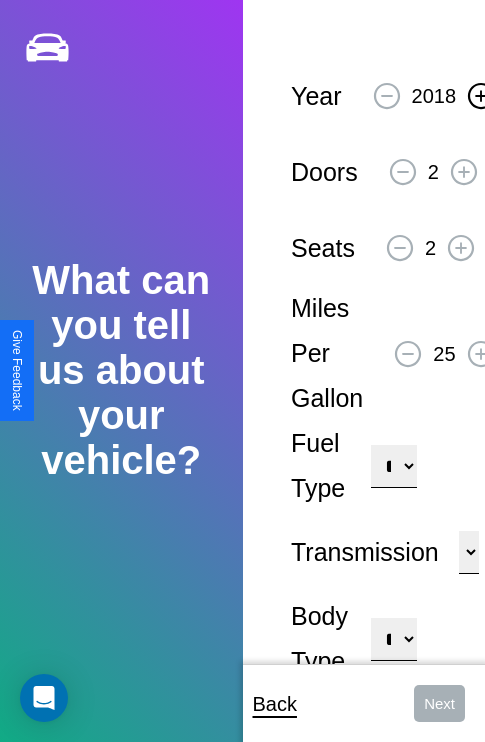 click 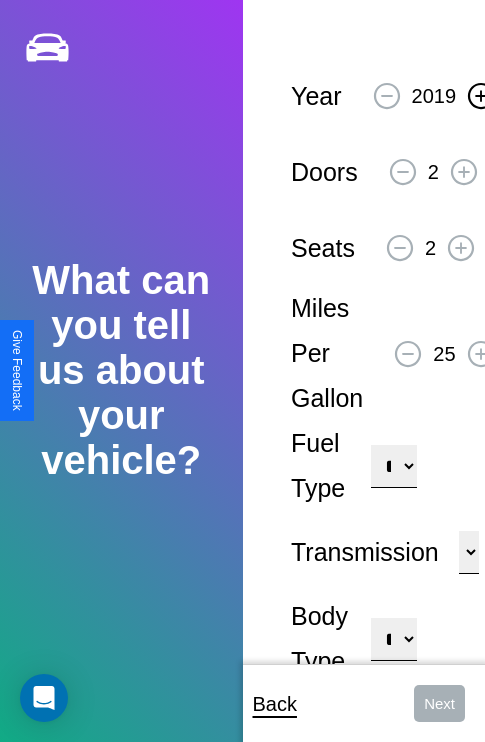 click 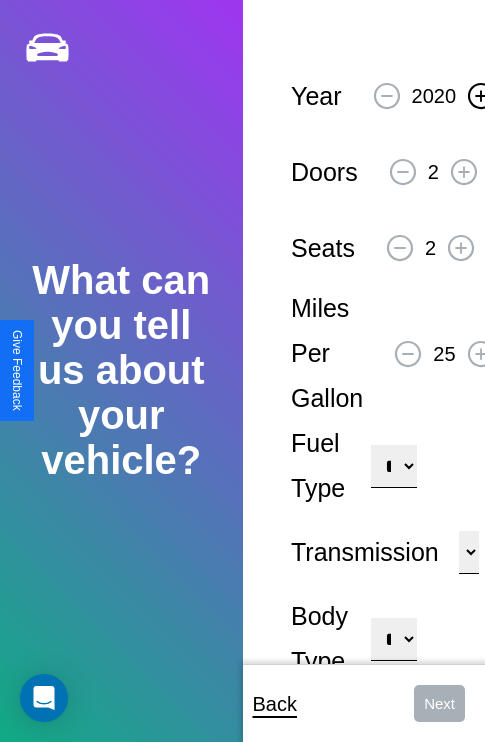 click 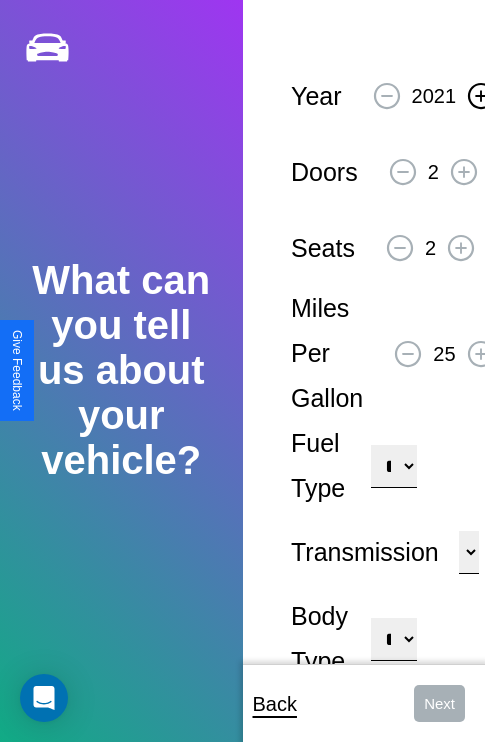 click 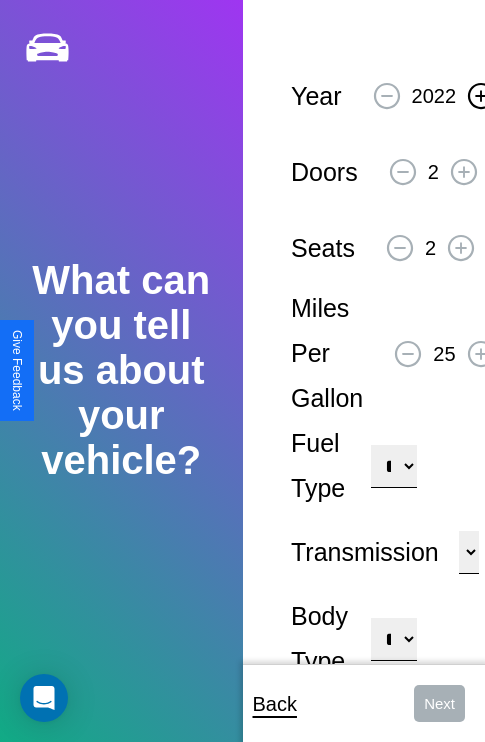 click 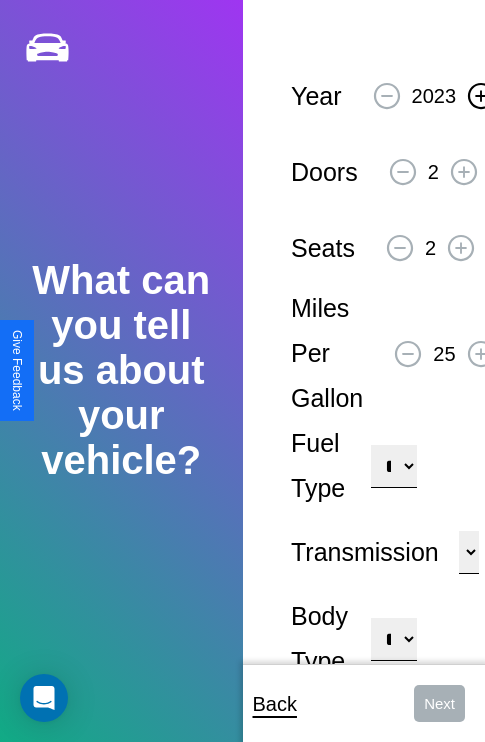 click 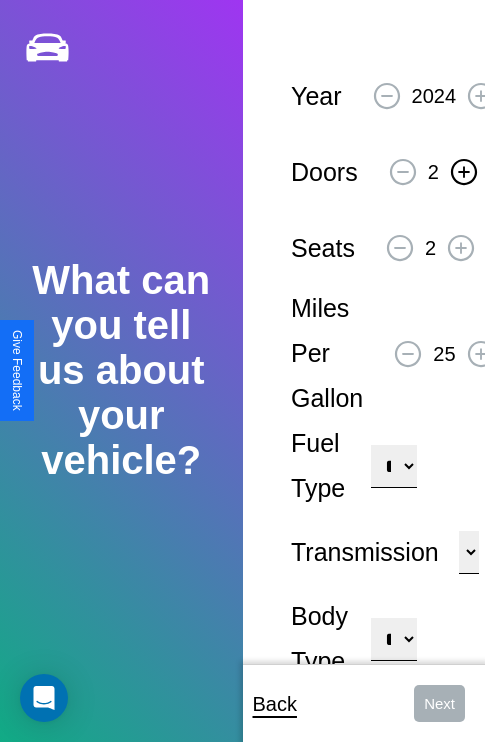 click 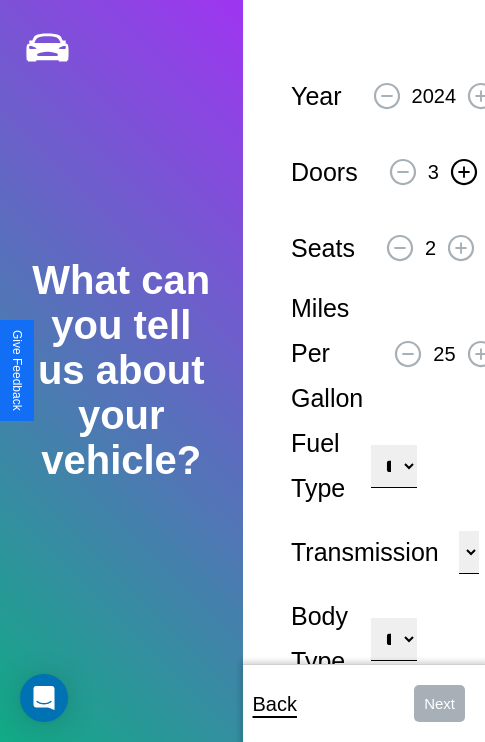 click 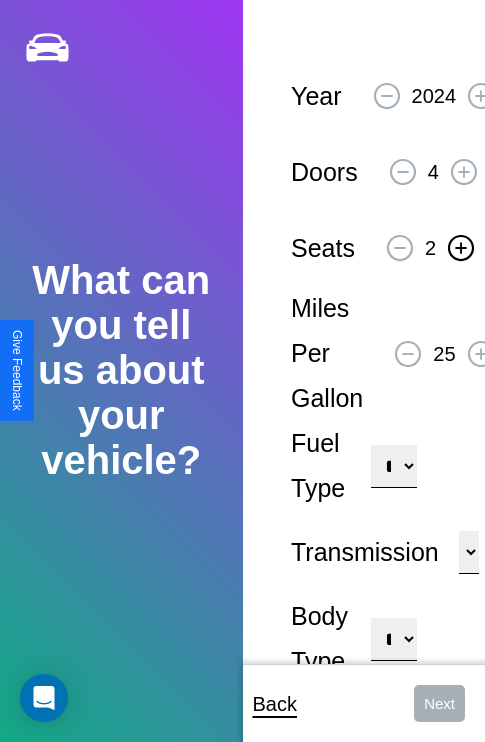 click 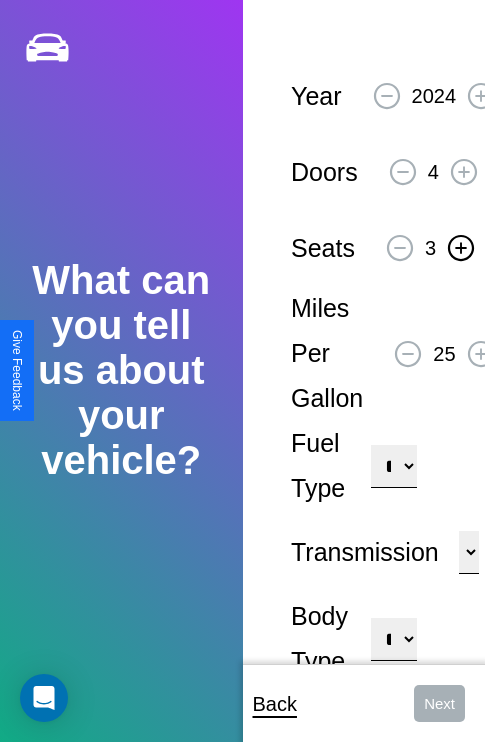 click 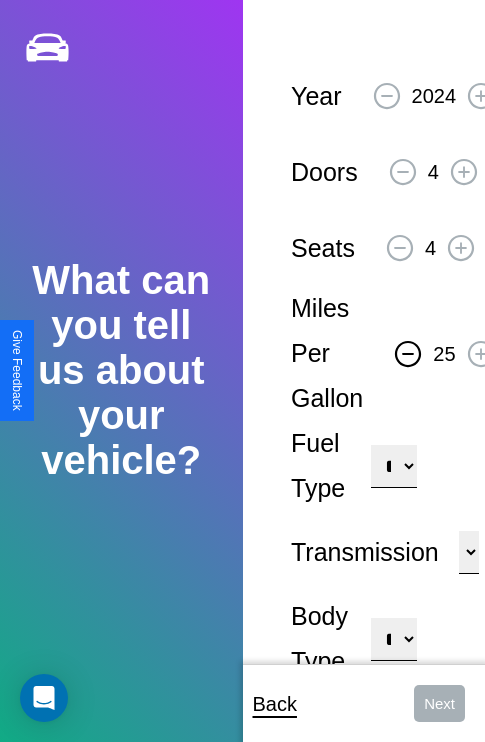 click 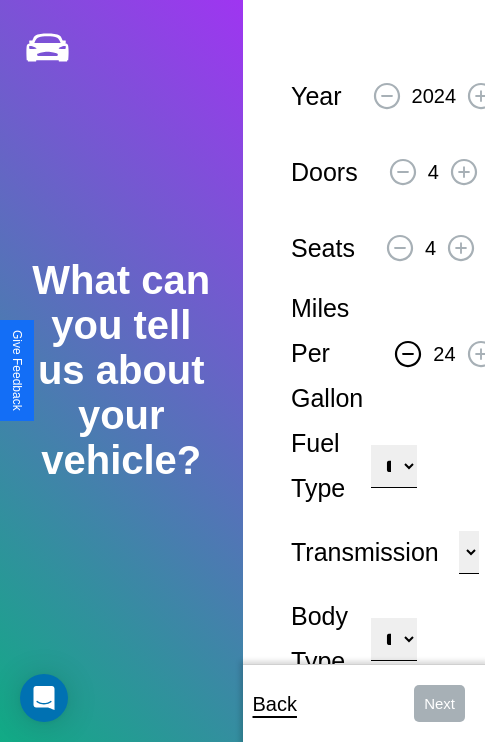 click 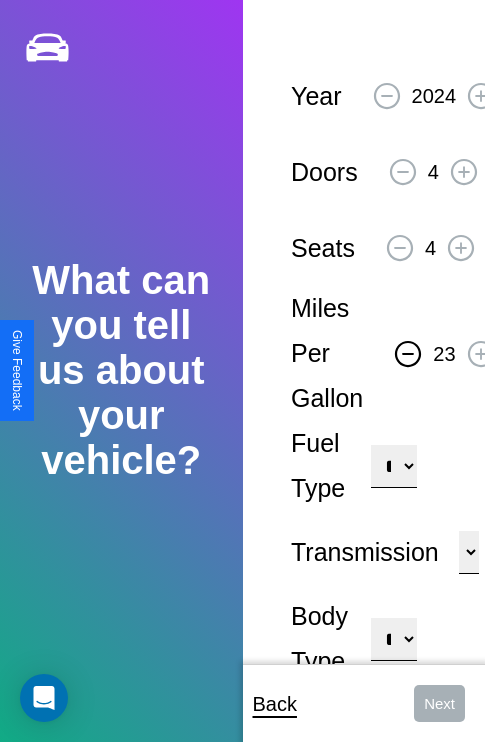 click 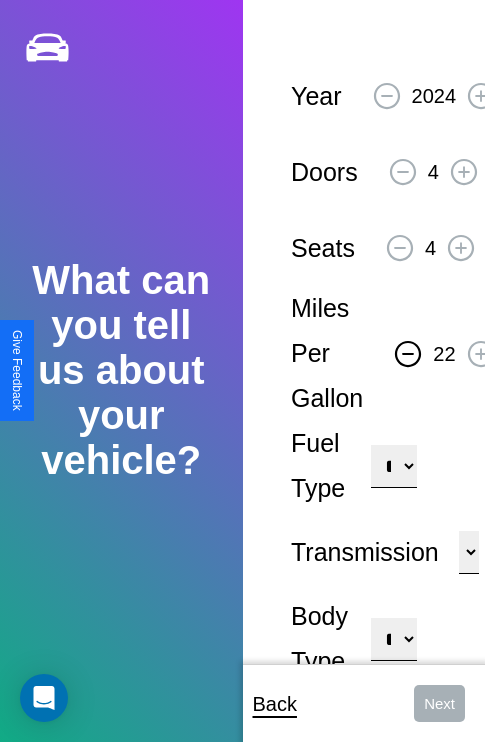 click 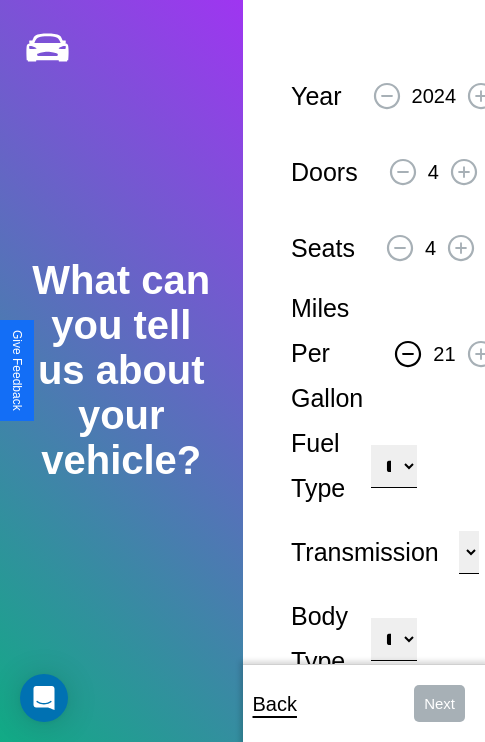click 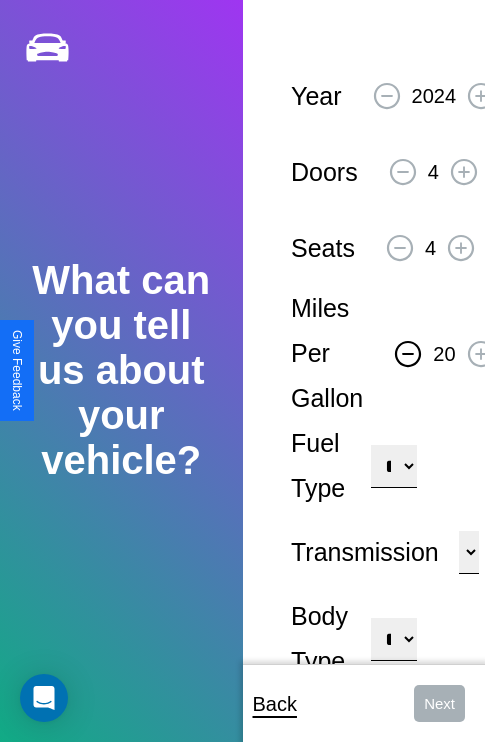 click 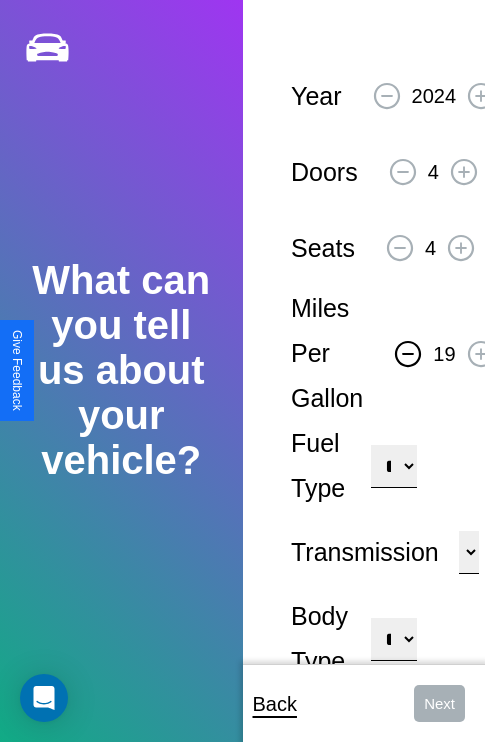 click 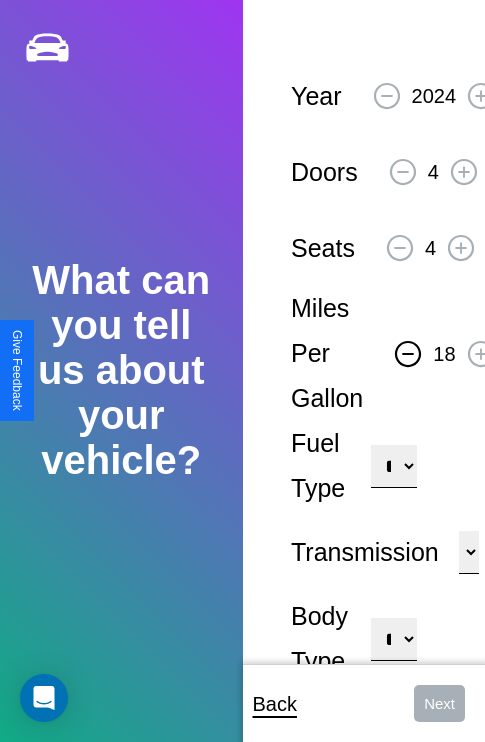 click 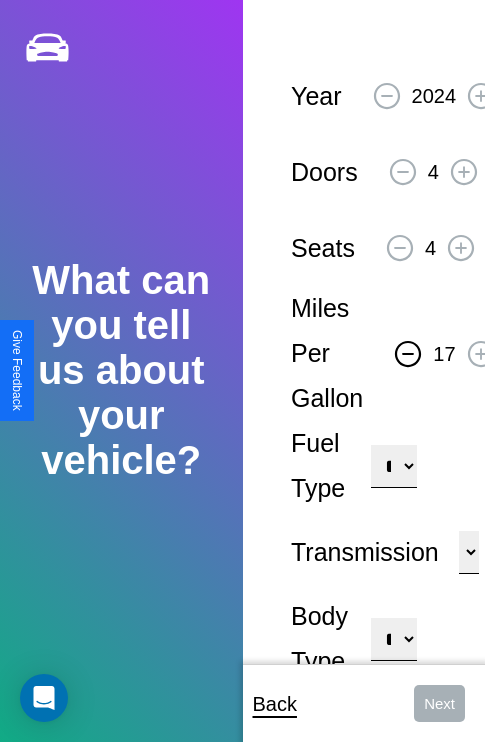 click on "**********" at bounding box center (393, 466) 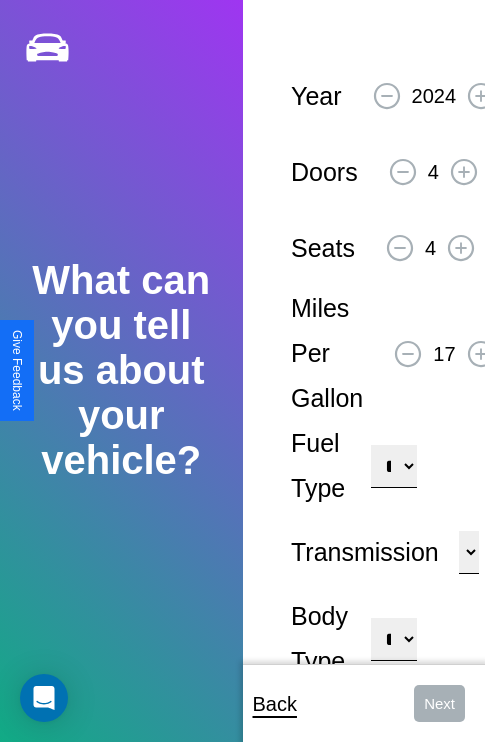 select on "******" 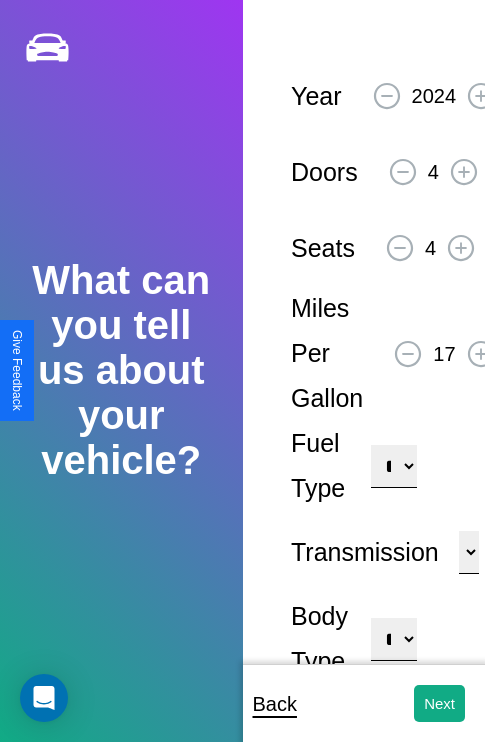 click on "**********" at bounding box center [393, 639] 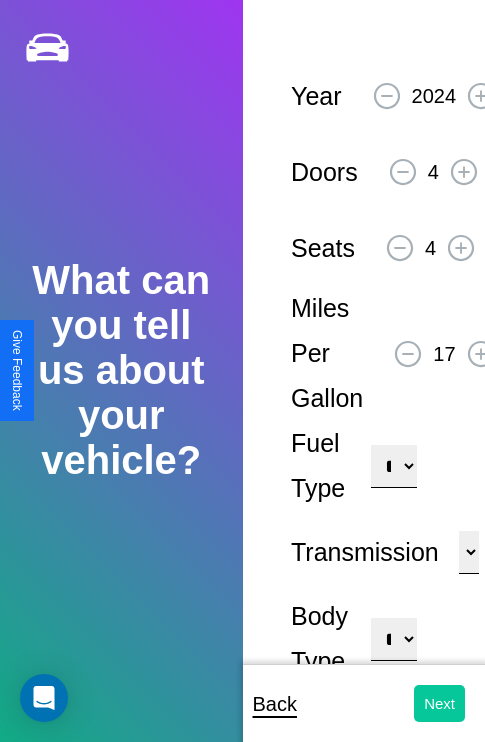 click on "Next" at bounding box center [439, 703] 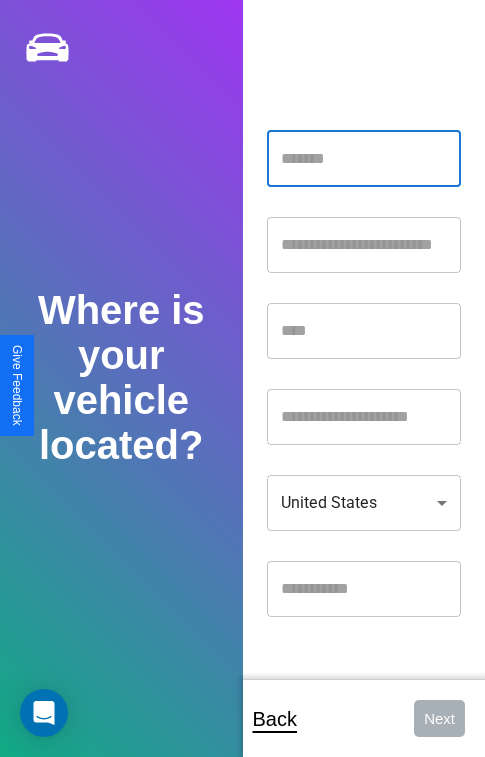 click at bounding box center (364, 159) 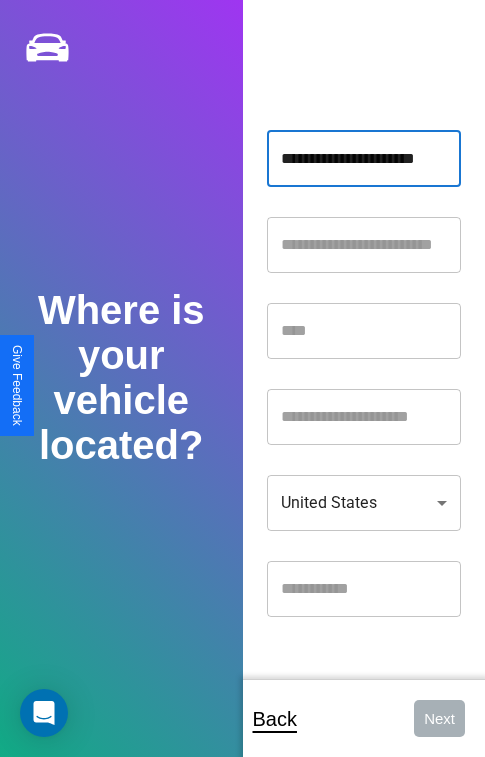 scroll, scrollTop: 0, scrollLeft: 7, axis: horizontal 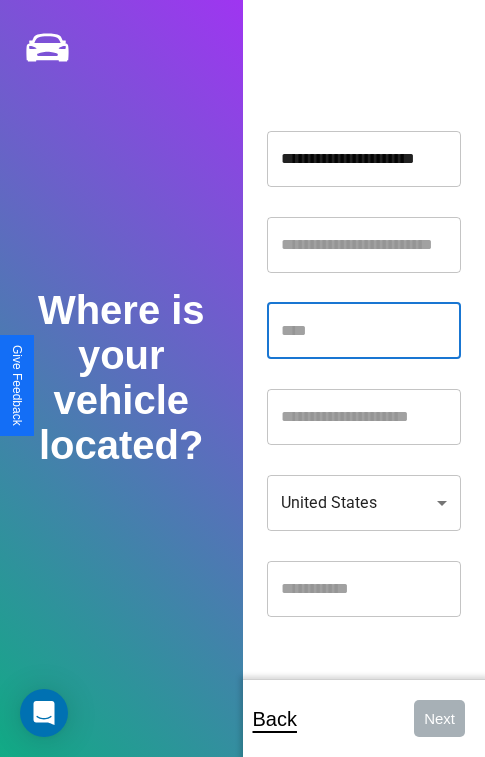 click at bounding box center [364, 331] 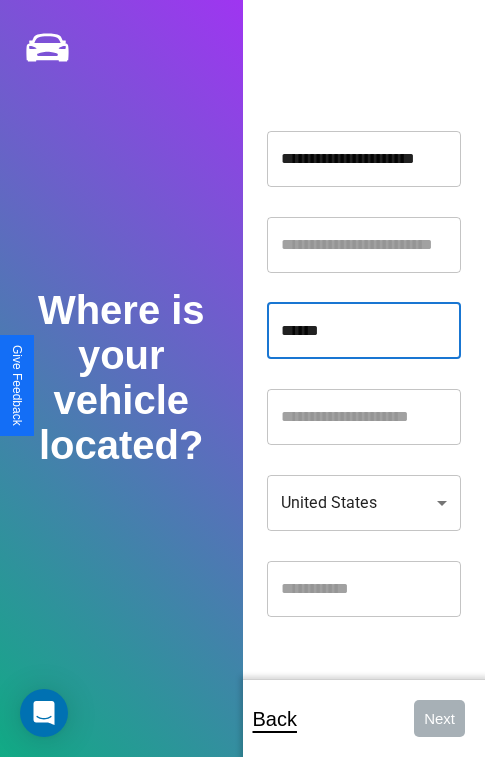type on "******" 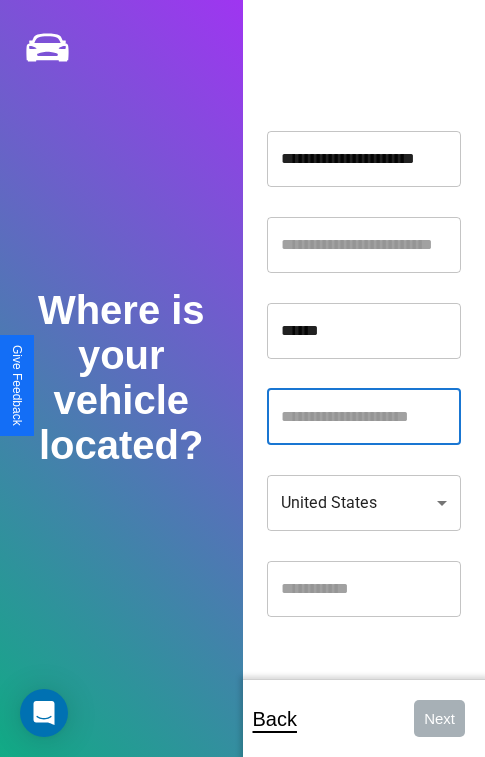 click at bounding box center (364, 417) 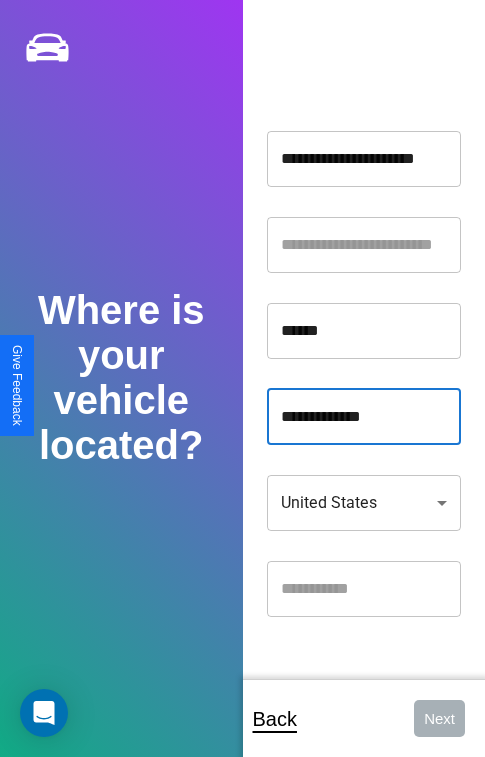 type on "**********" 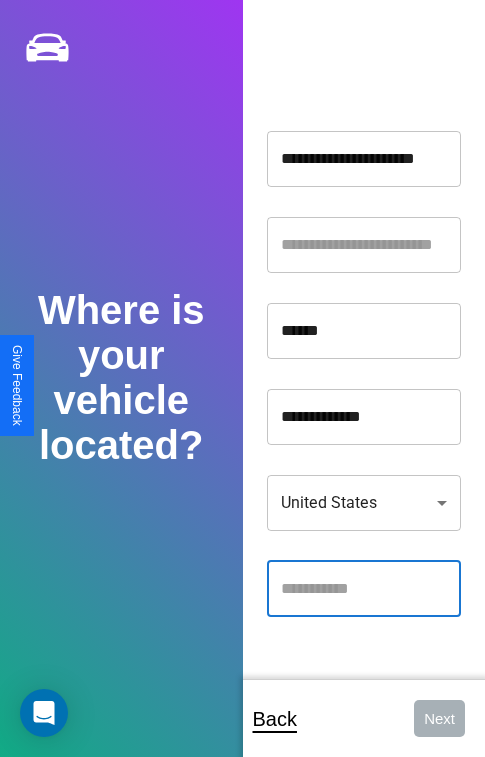 click at bounding box center (364, 589) 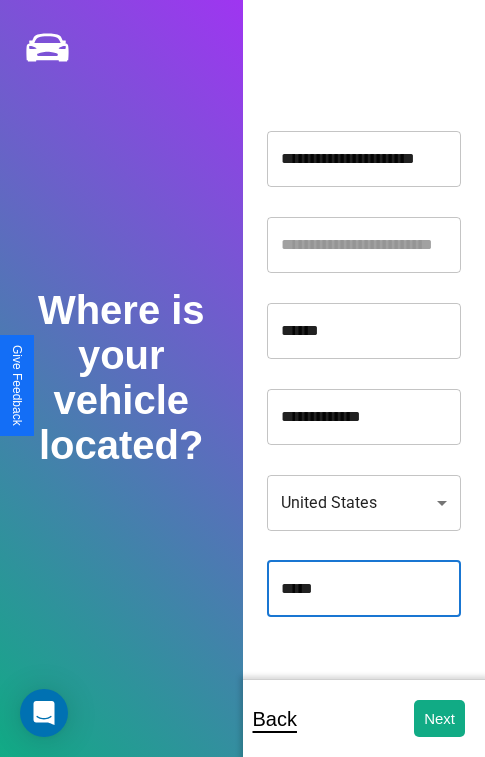 type on "*****" 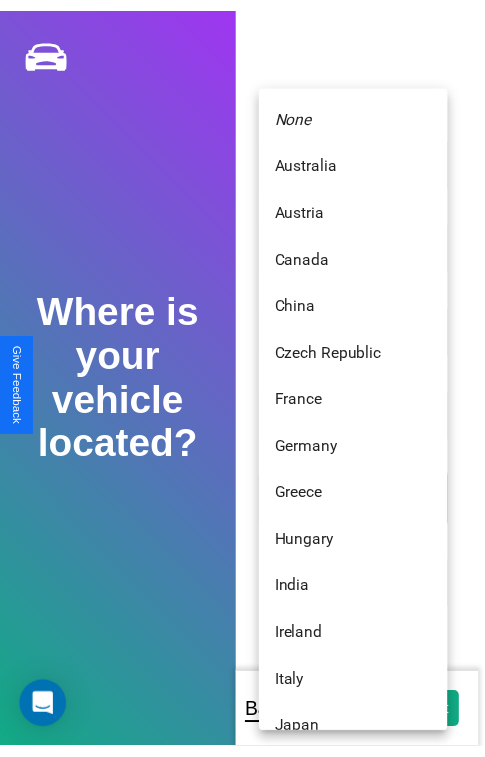 scroll, scrollTop: 459, scrollLeft: 0, axis: vertical 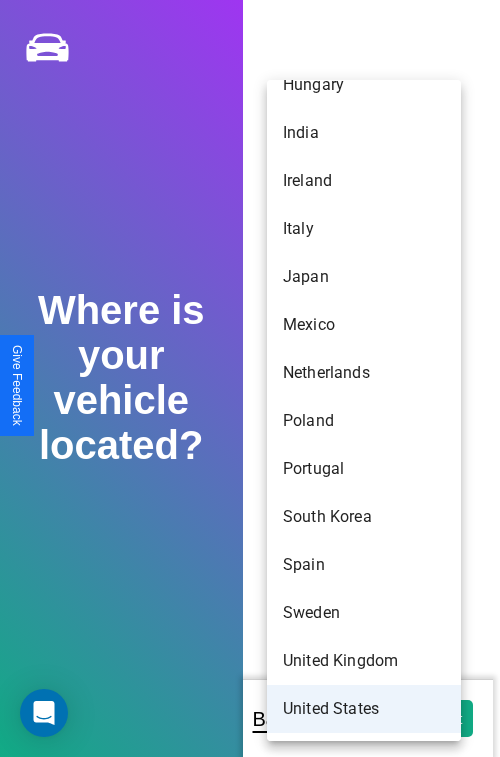 click on "United States" at bounding box center [364, 709] 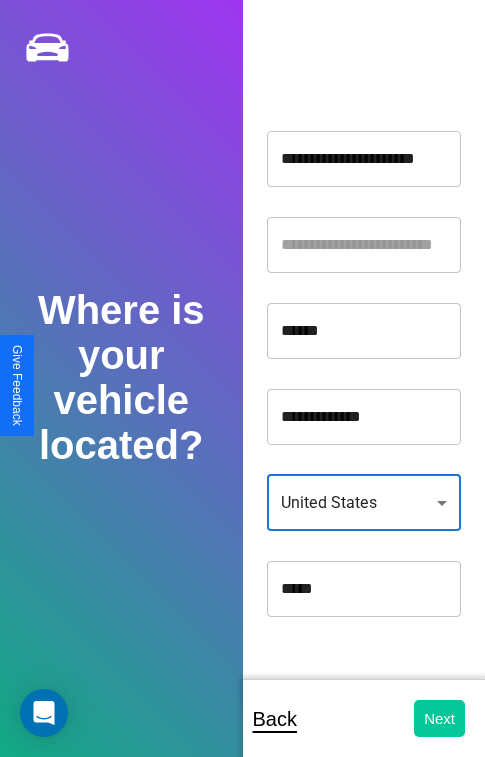 click on "Next" at bounding box center (439, 718) 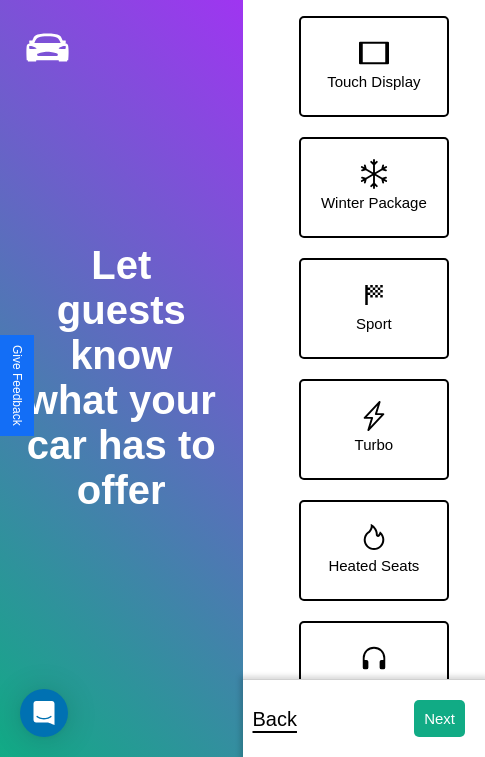 scroll, scrollTop: 370, scrollLeft: 0, axis: vertical 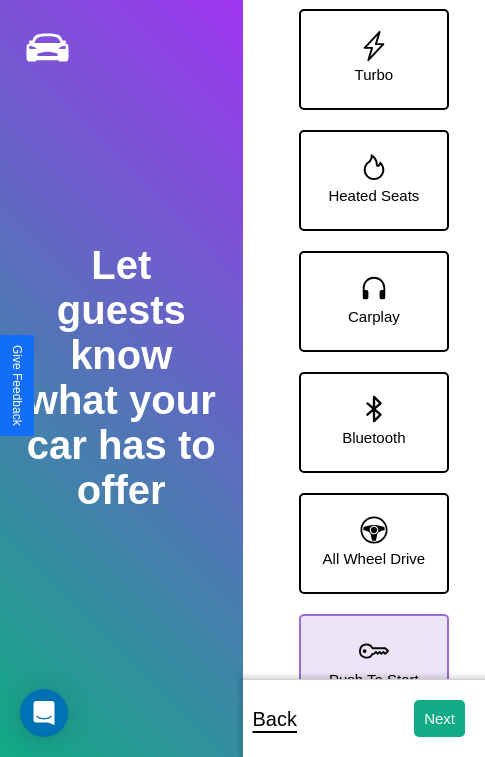 click 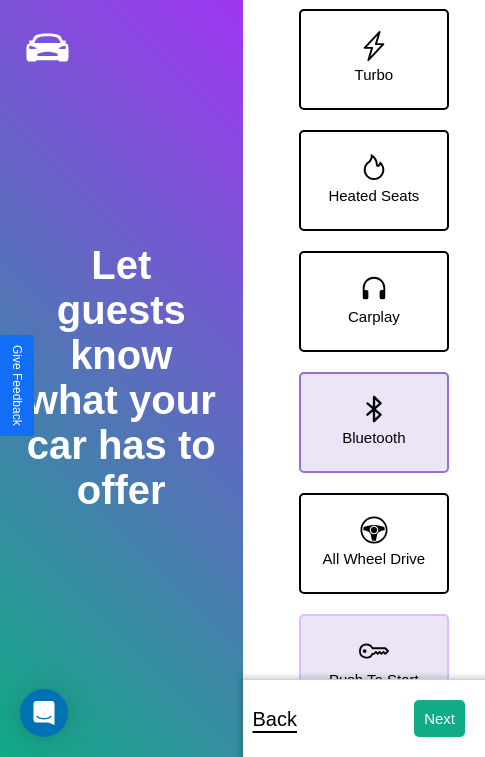 click 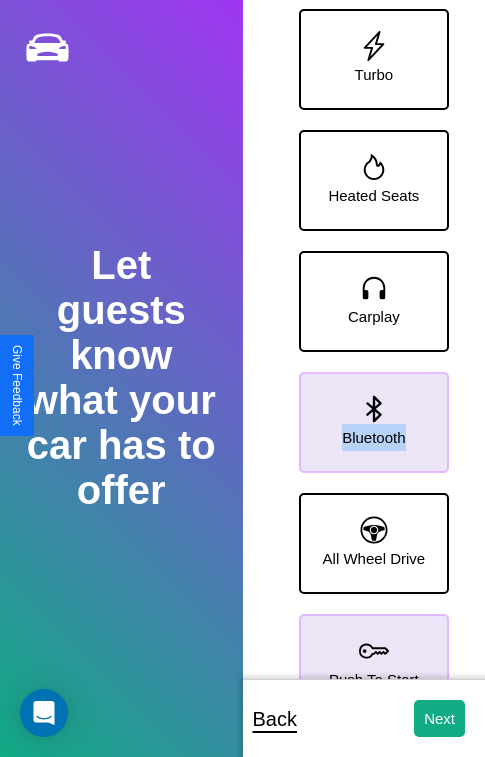 scroll, scrollTop: 0, scrollLeft: 0, axis: both 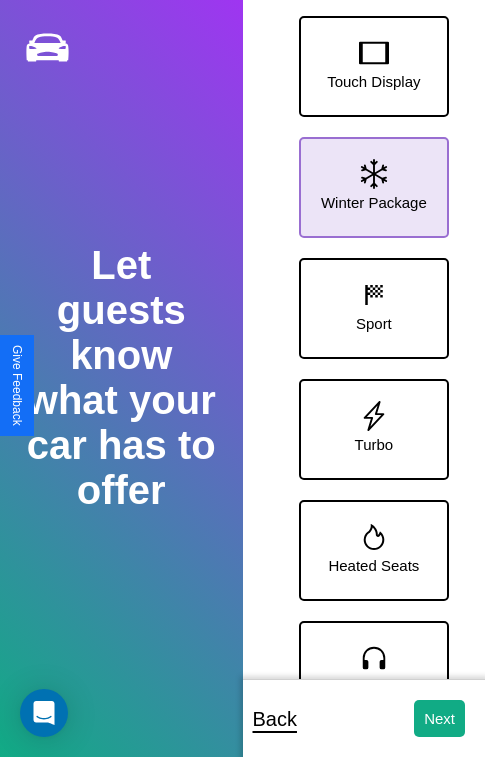 click 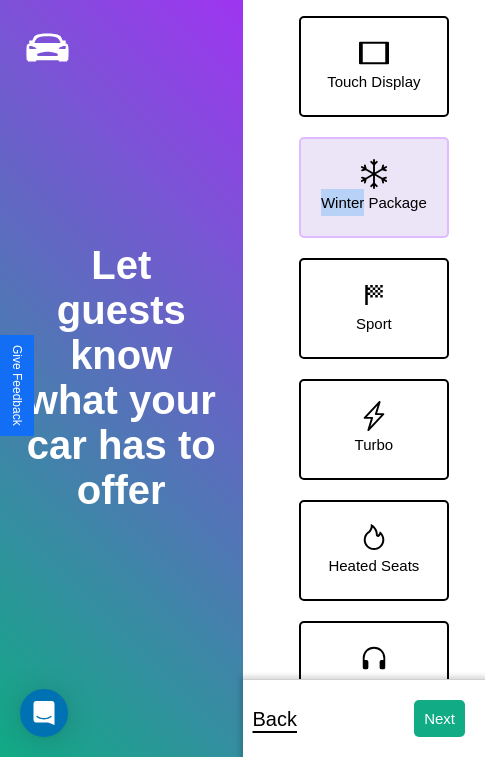 scroll, scrollTop: 249, scrollLeft: 0, axis: vertical 